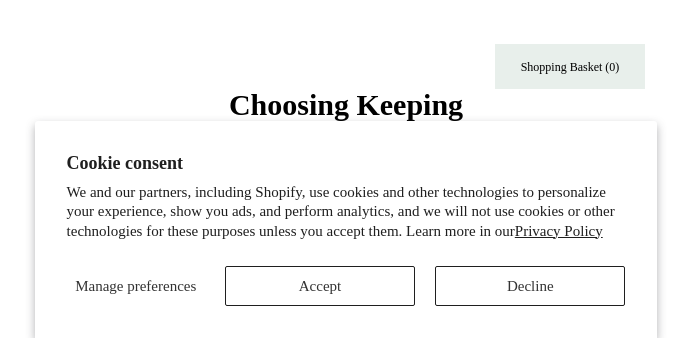 scroll, scrollTop: 0, scrollLeft: 0, axis: both 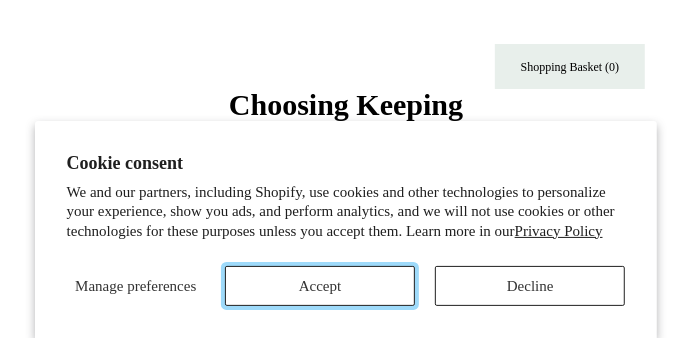 click on "Accept" at bounding box center [320, 286] 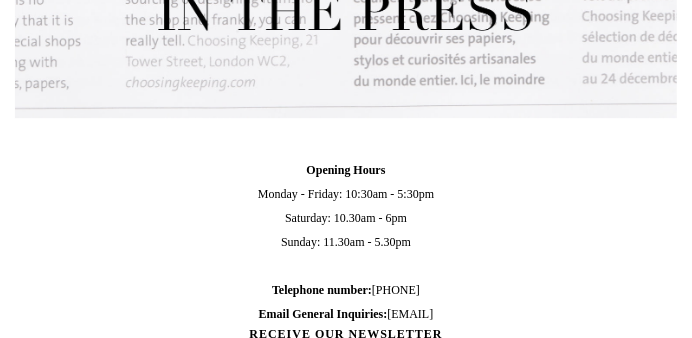 scroll, scrollTop: 2449, scrollLeft: 0, axis: vertical 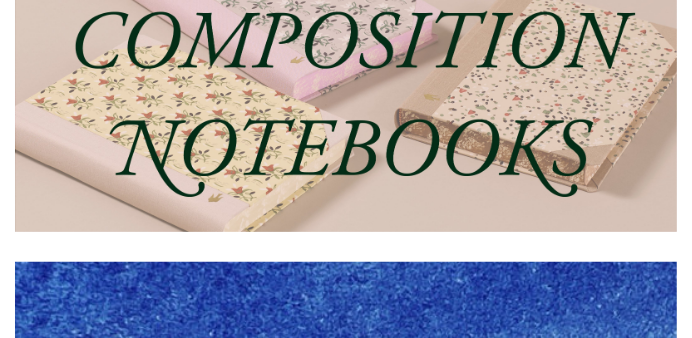 click at bounding box center [346, 91] 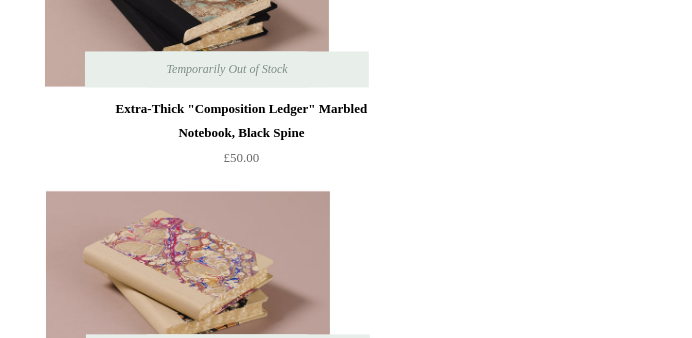 scroll, scrollTop: 6816, scrollLeft: 0, axis: vertical 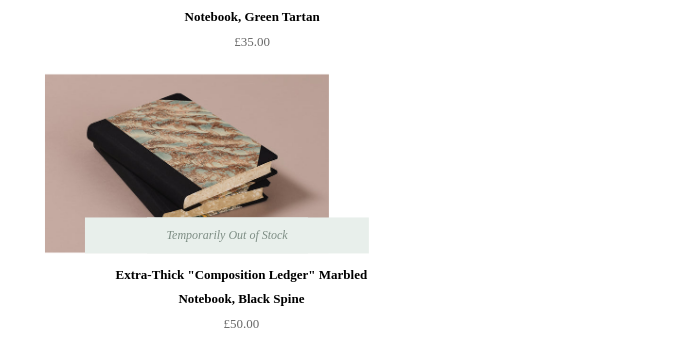 click at bounding box center (193, -402) 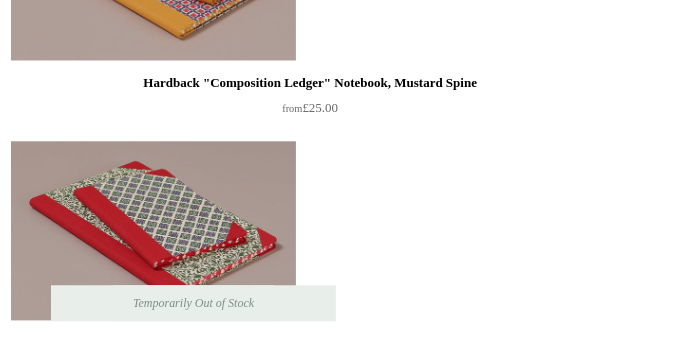 scroll, scrollTop: 1788, scrollLeft: 0, axis: vertical 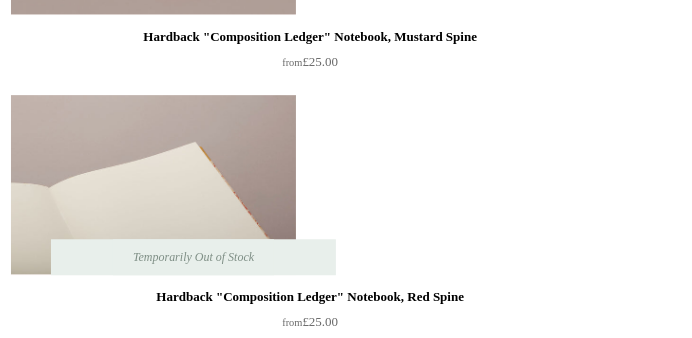 click at bounding box center (153, 185) 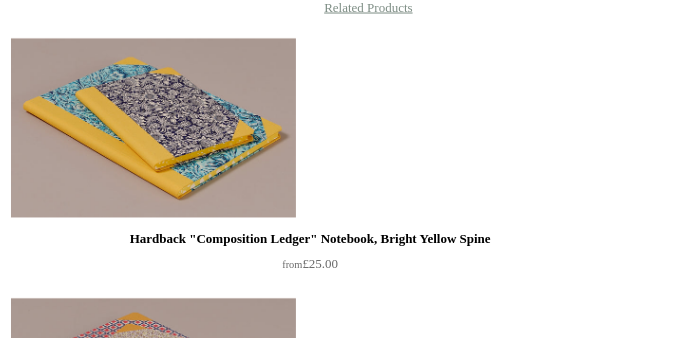 scroll, scrollTop: 1384, scrollLeft: 0, axis: vertical 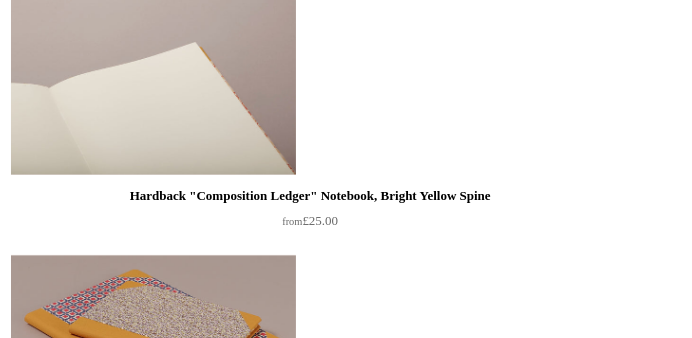 click at bounding box center (153, 85) 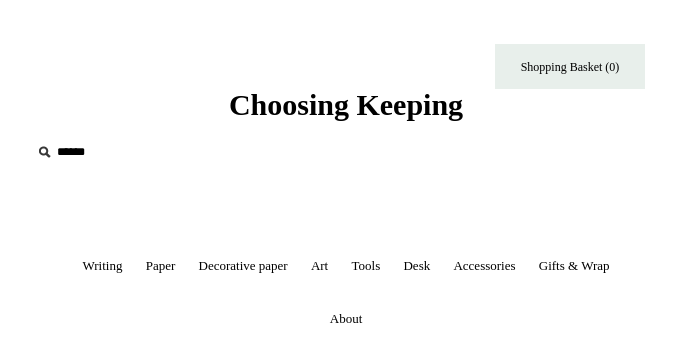 select on "********" 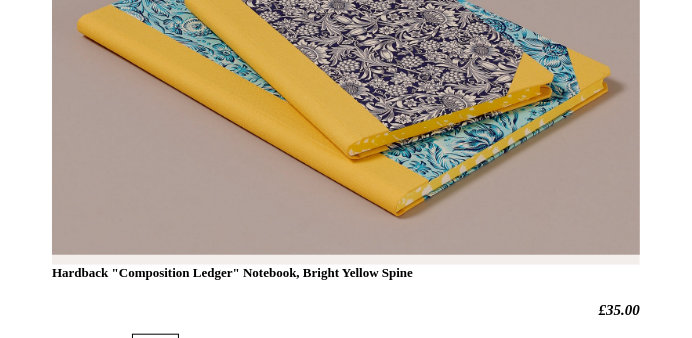 scroll, scrollTop: 426, scrollLeft: 0, axis: vertical 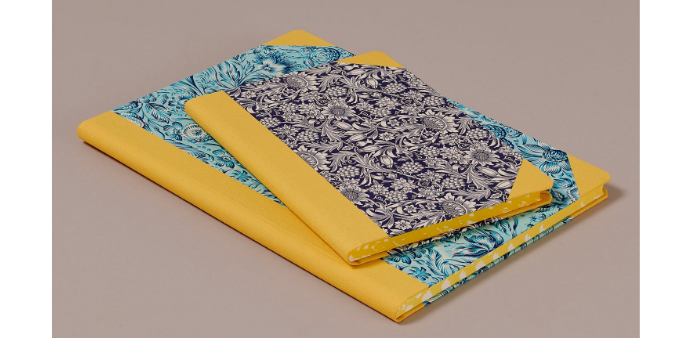 click on "Hardback "Composition Ledger" Notebook, Bright Yellow Spine" at bounding box center [346, 207] 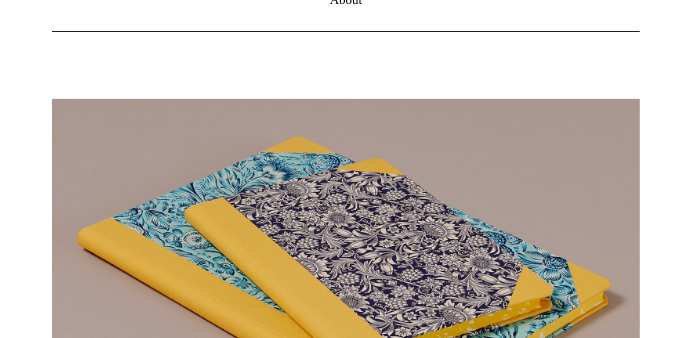 scroll, scrollTop: 0, scrollLeft: 0, axis: both 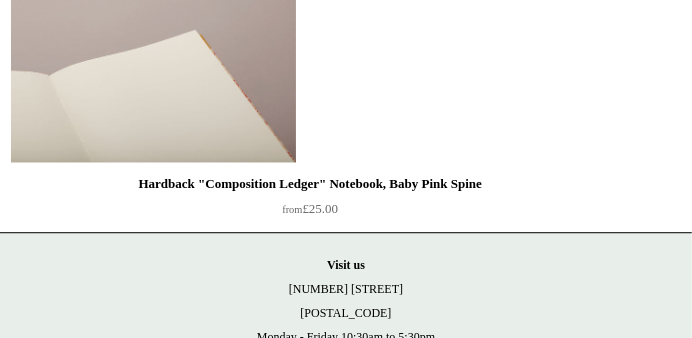 click at bounding box center (153, 72) 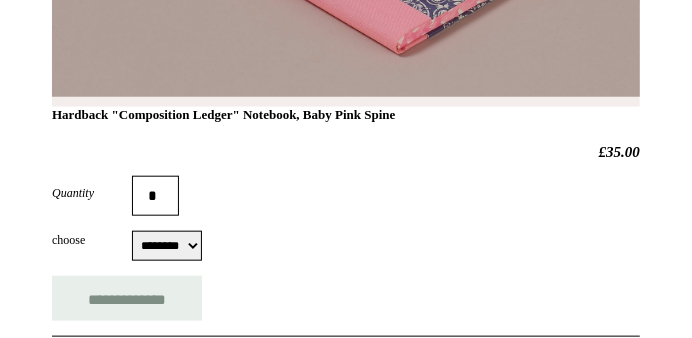 scroll, scrollTop: 745, scrollLeft: 0, axis: vertical 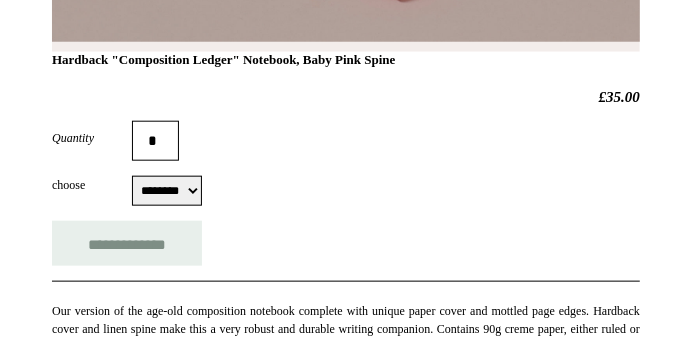 click on "******** ******** ******** ********" at bounding box center (167, 191) 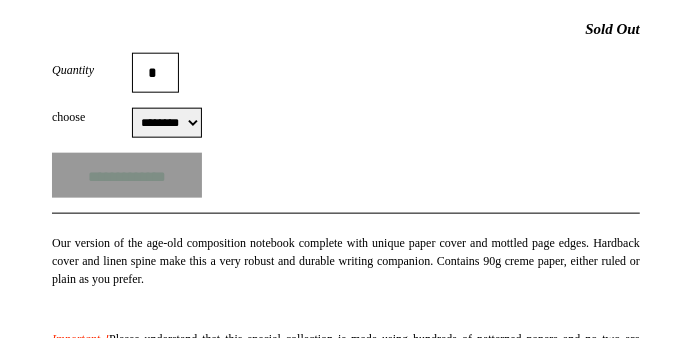 scroll, scrollTop: 852, scrollLeft: 0, axis: vertical 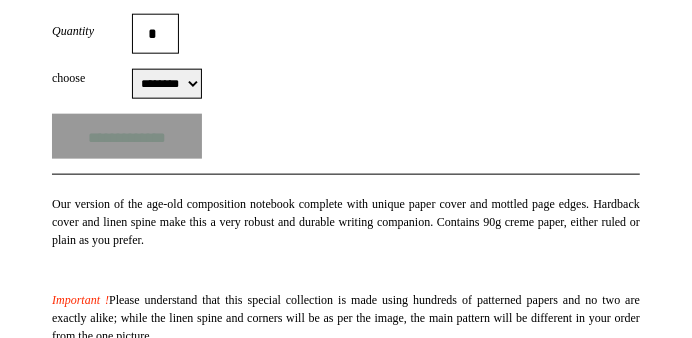 click on "******** ******** ******** ********" at bounding box center [167, 84] 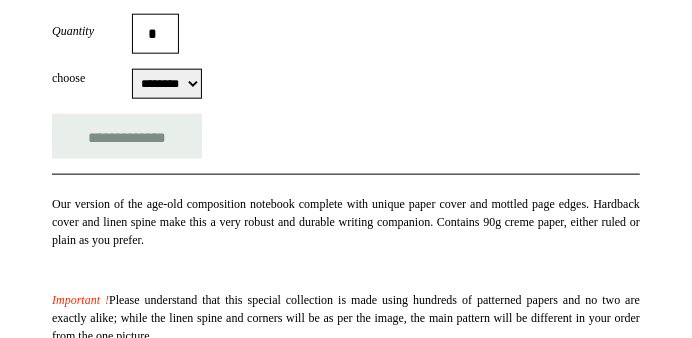 click on "******** ******** ******** ********" at bounding box center [167, 84] 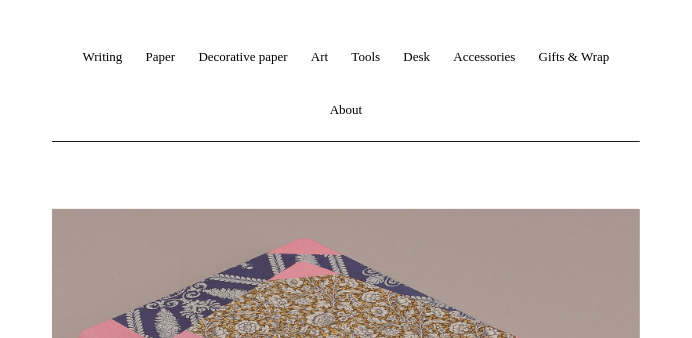 scroll, scrollTop: 0, scrollLeft: 0, axis: both 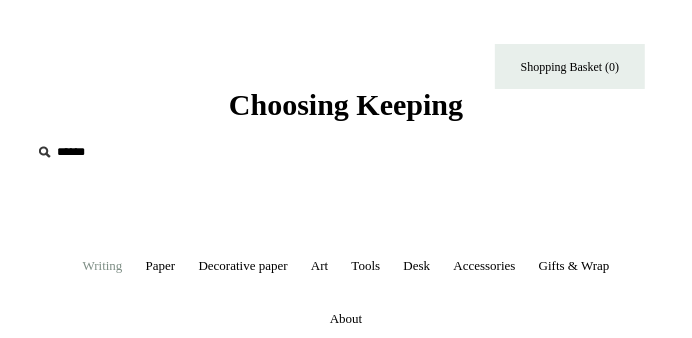 click on "Writing +" at bounding box center (102, 266) 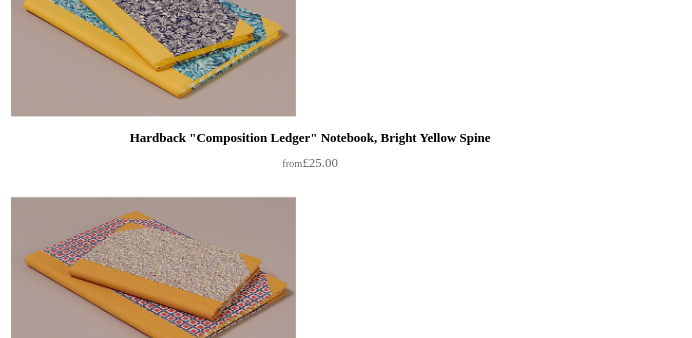 scroll, scrollTop: 2386, scrollLeft: 0, axis: vertical 